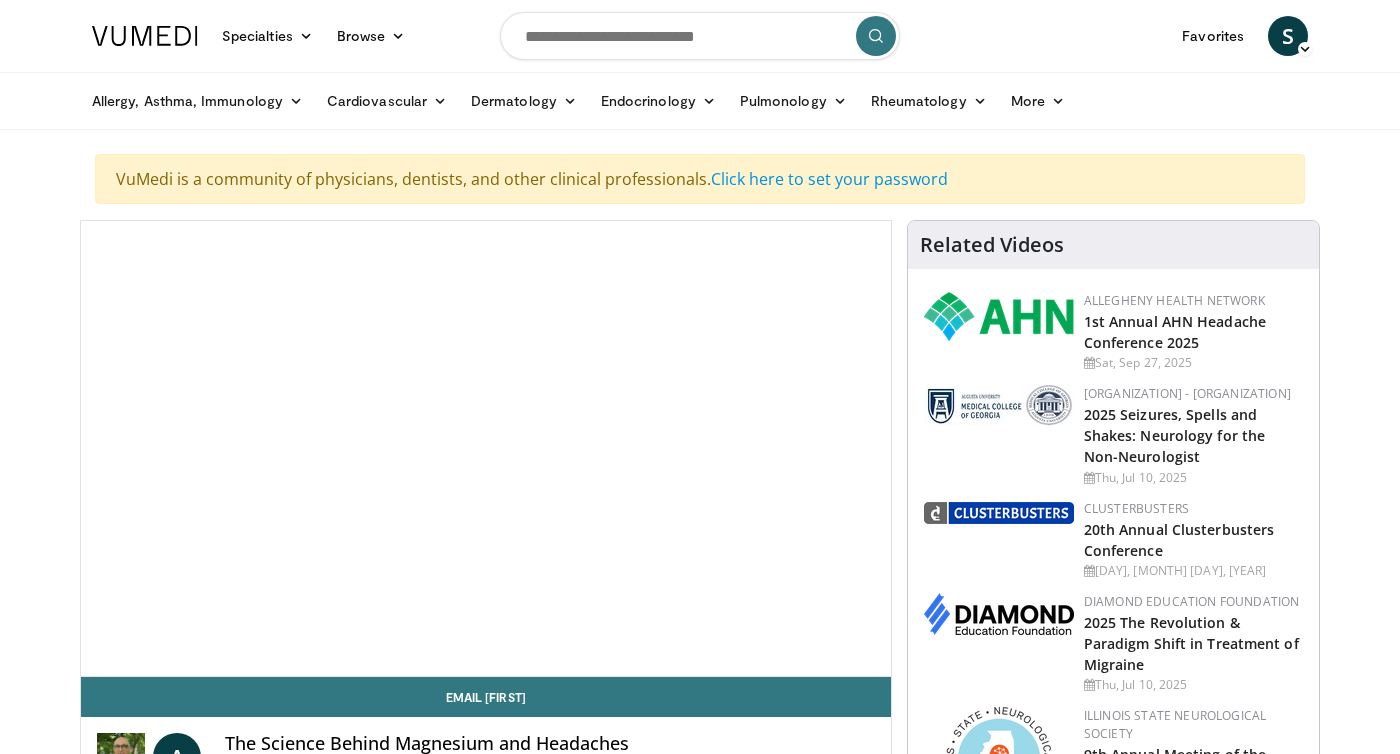 scroll, scrollTop: 0, scrollLeft: 0, axis: both 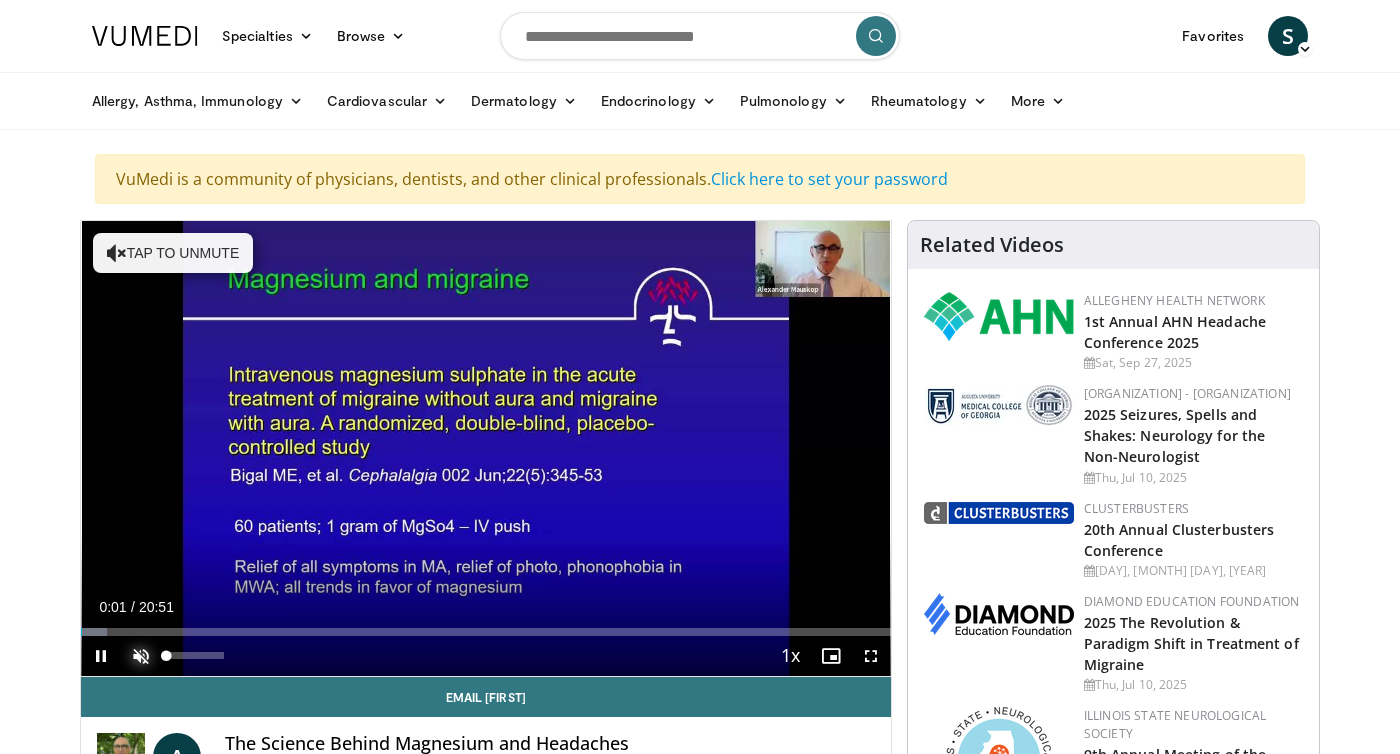 click at bounding box center [141, 656] 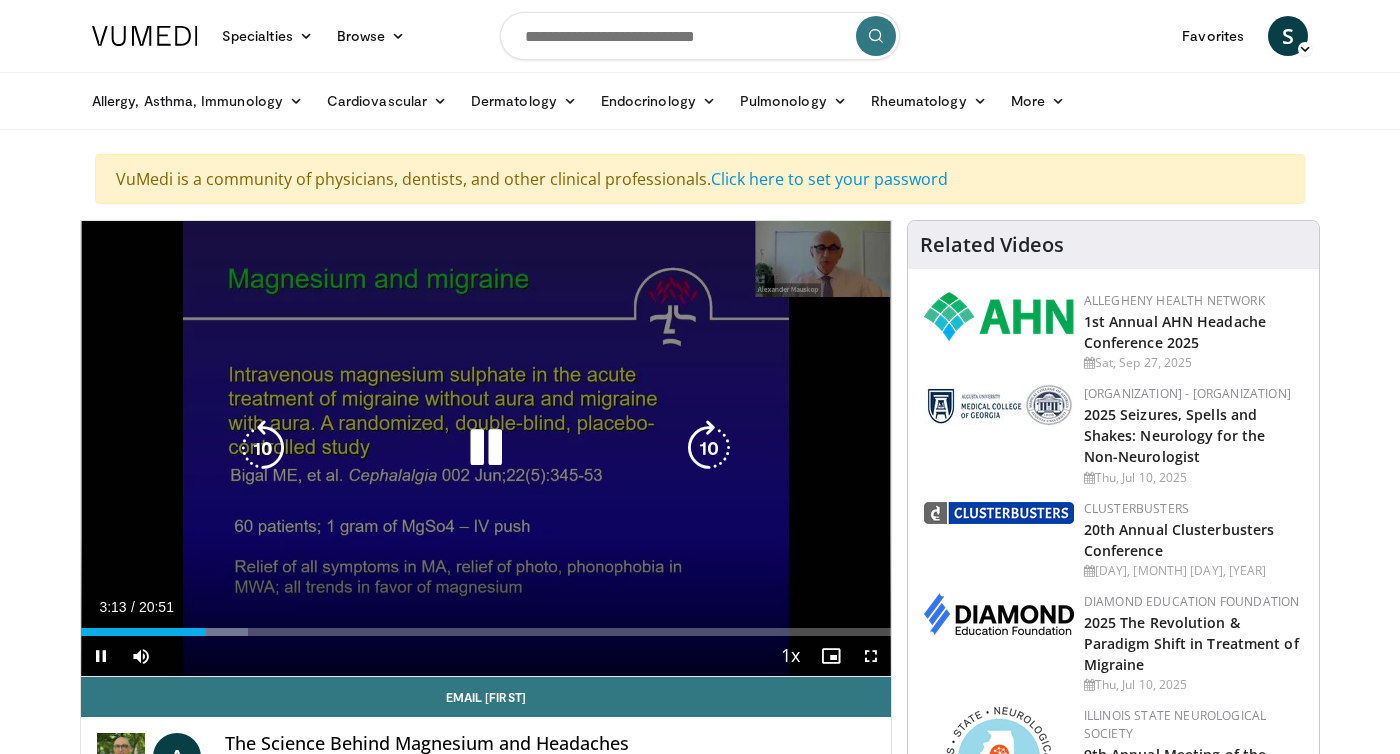 click at bounding box center [486, 448] 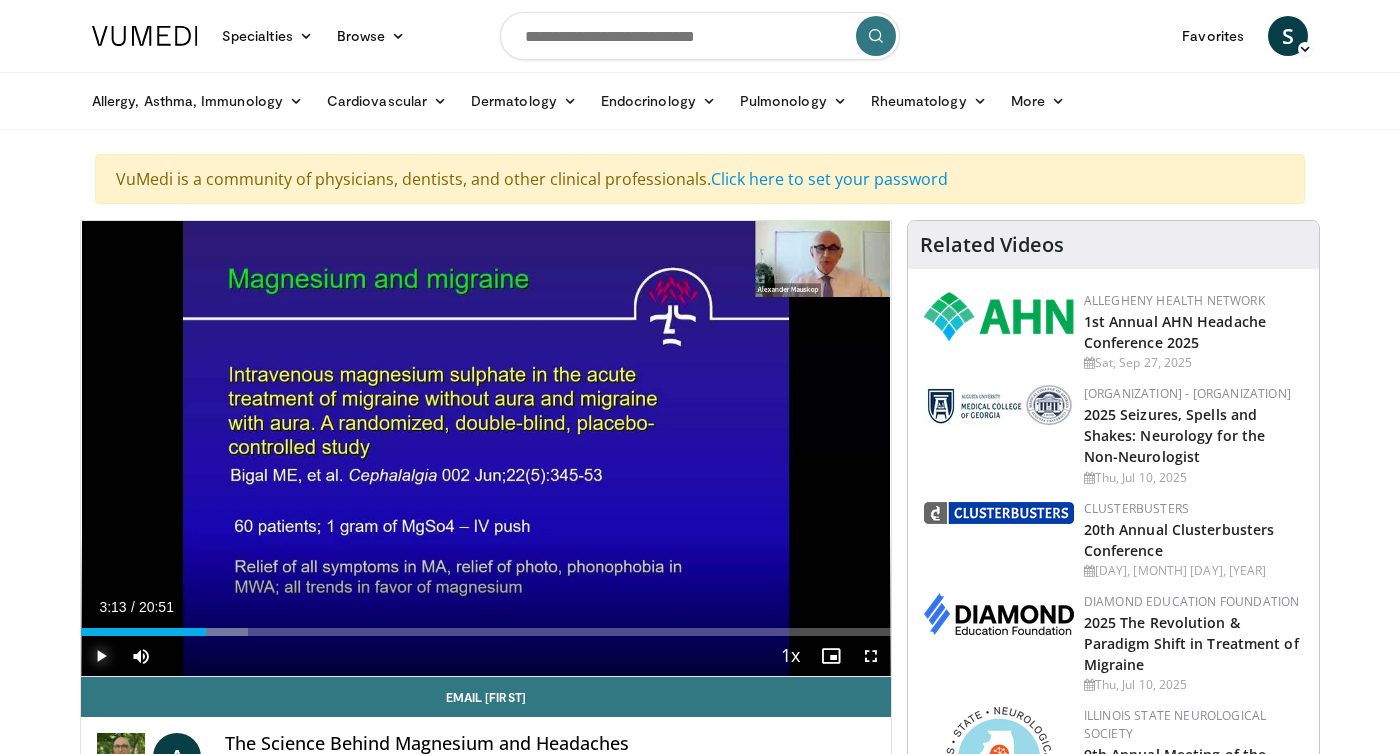 click at bounding box center [101, 656] 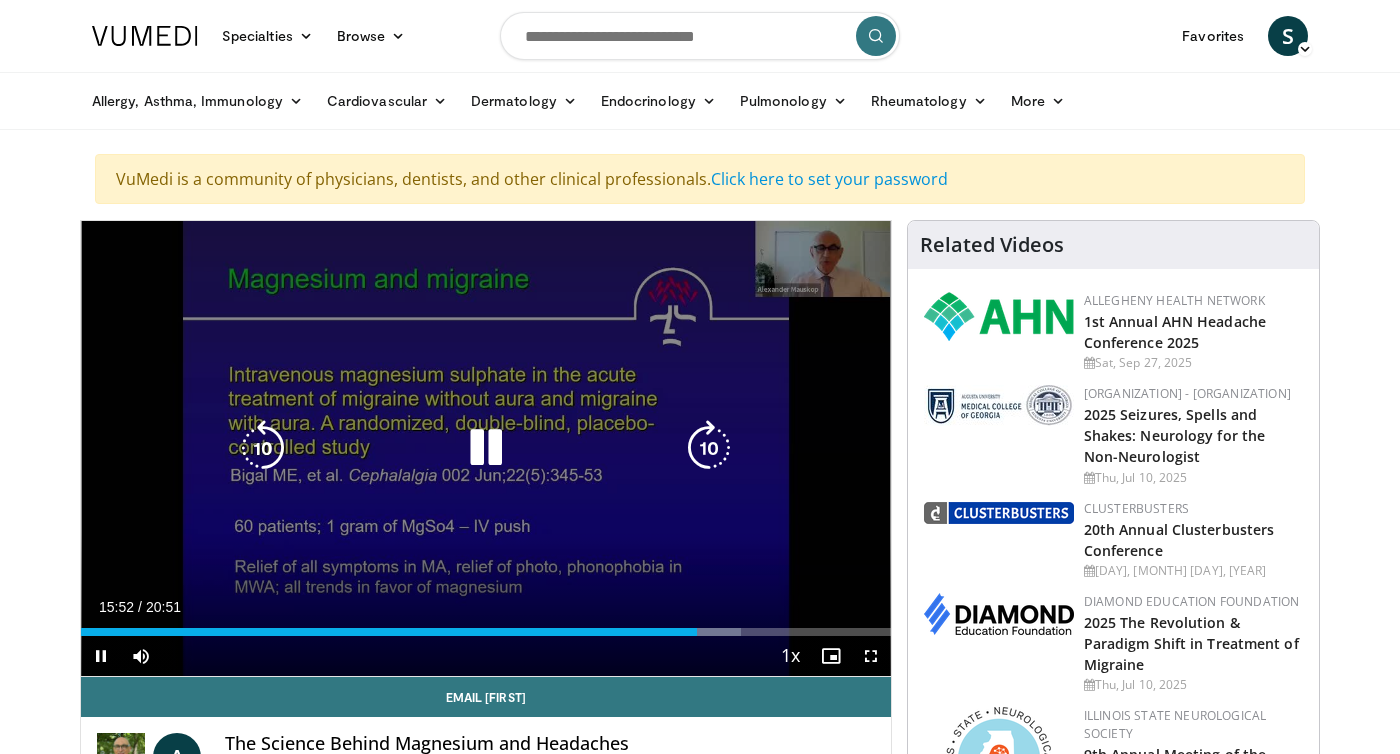 click at bounding box center (486, 448) 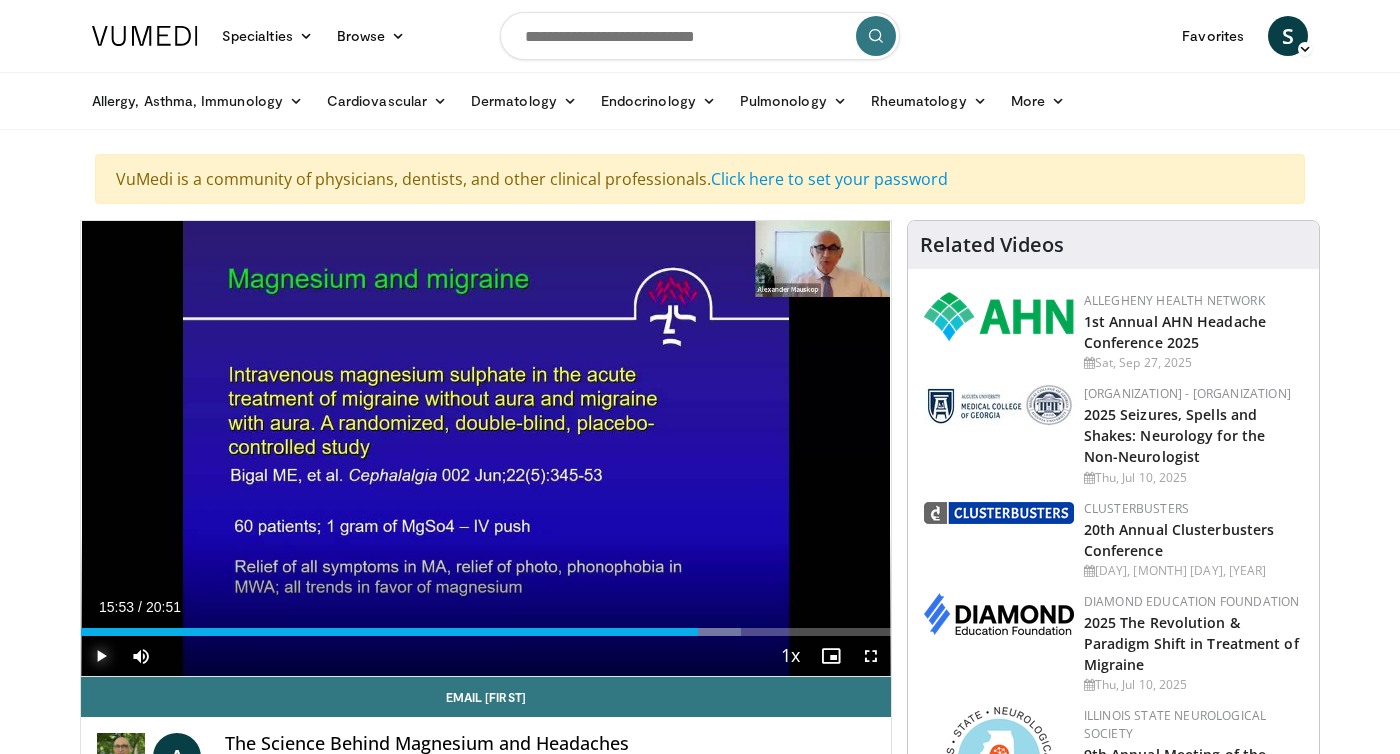 click at bounding box center (101, 656) 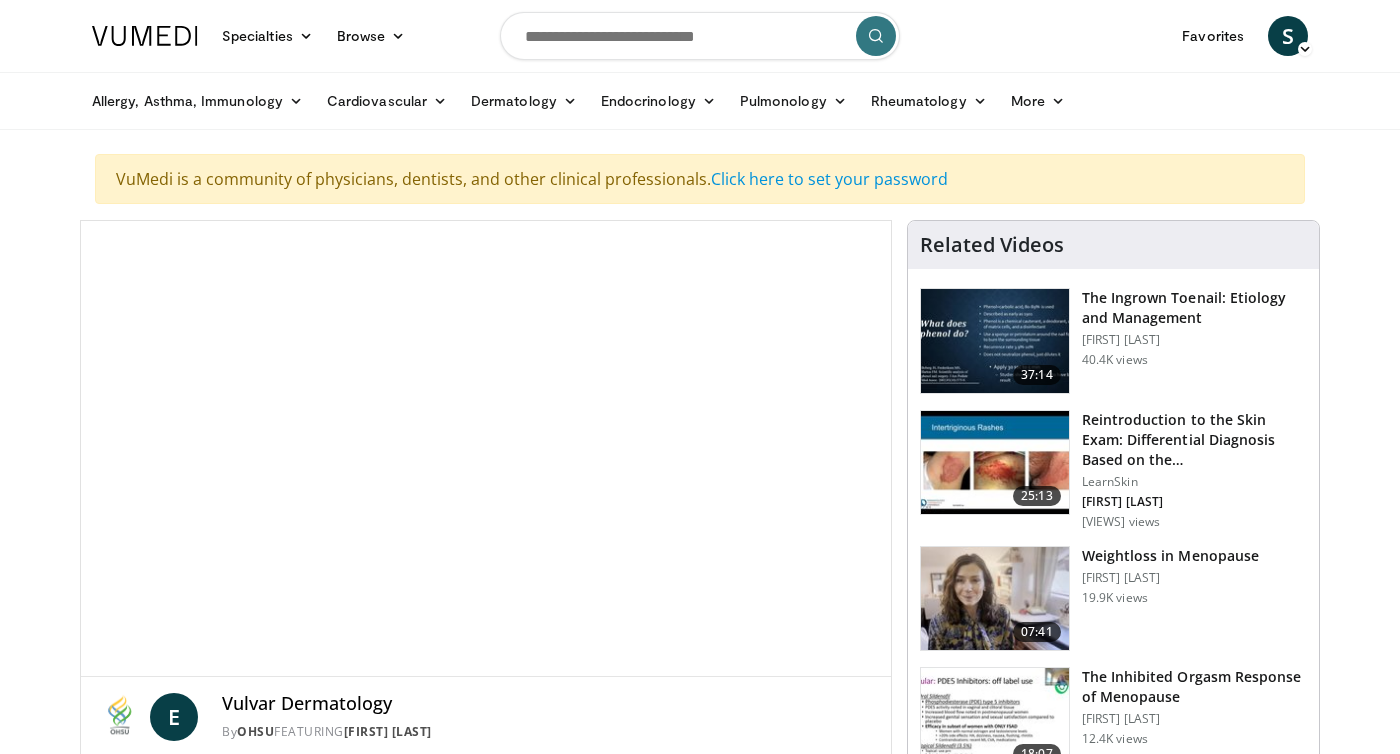 scroll, scrollTop: 0, scrollLeft: 0, axis: both 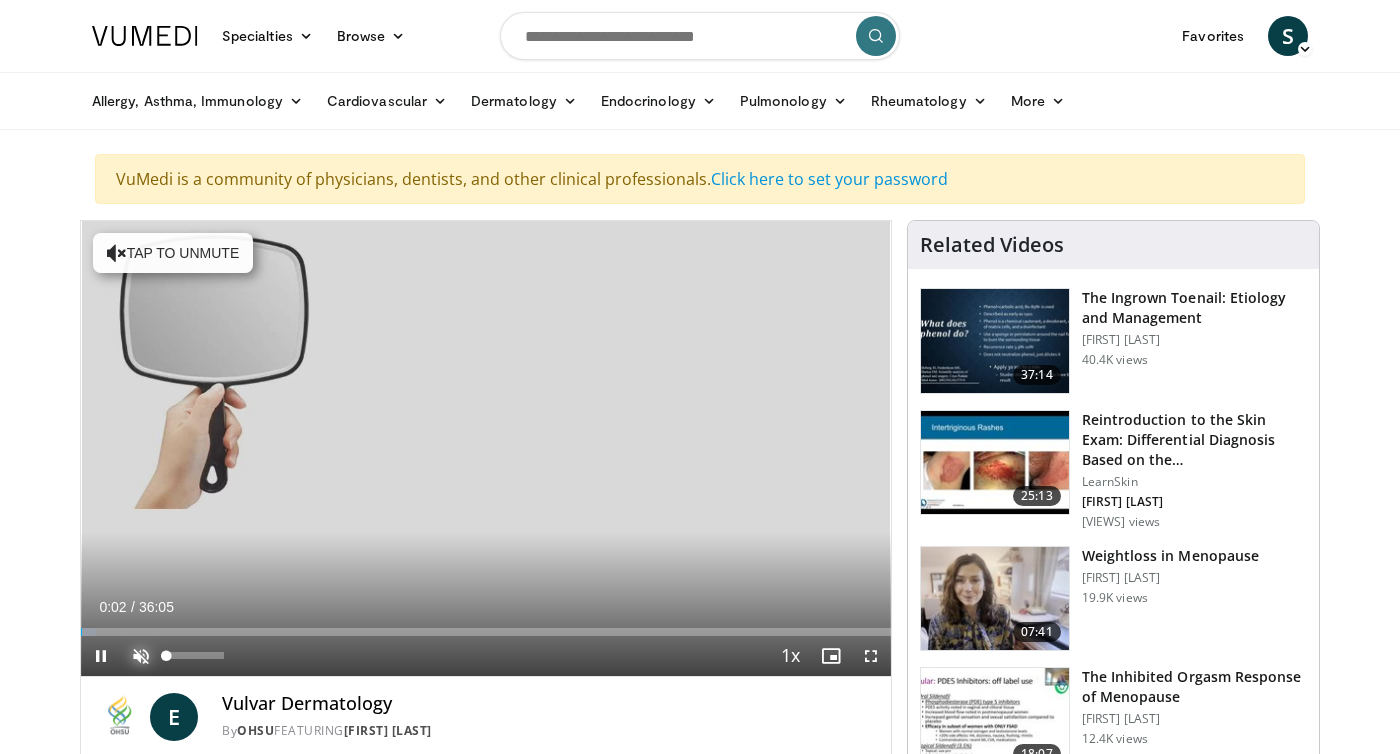 click at bounding box center [141, 656] 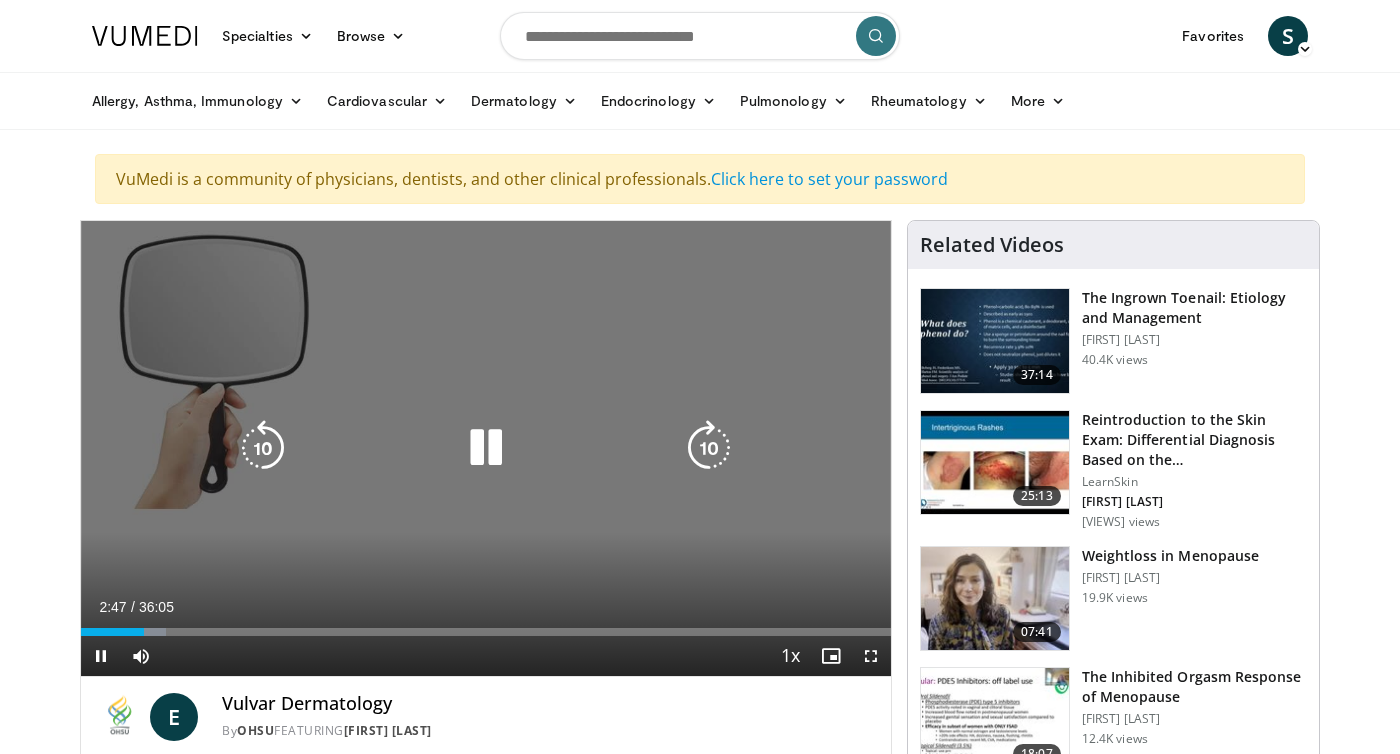 click at bounding box center [486, 448] 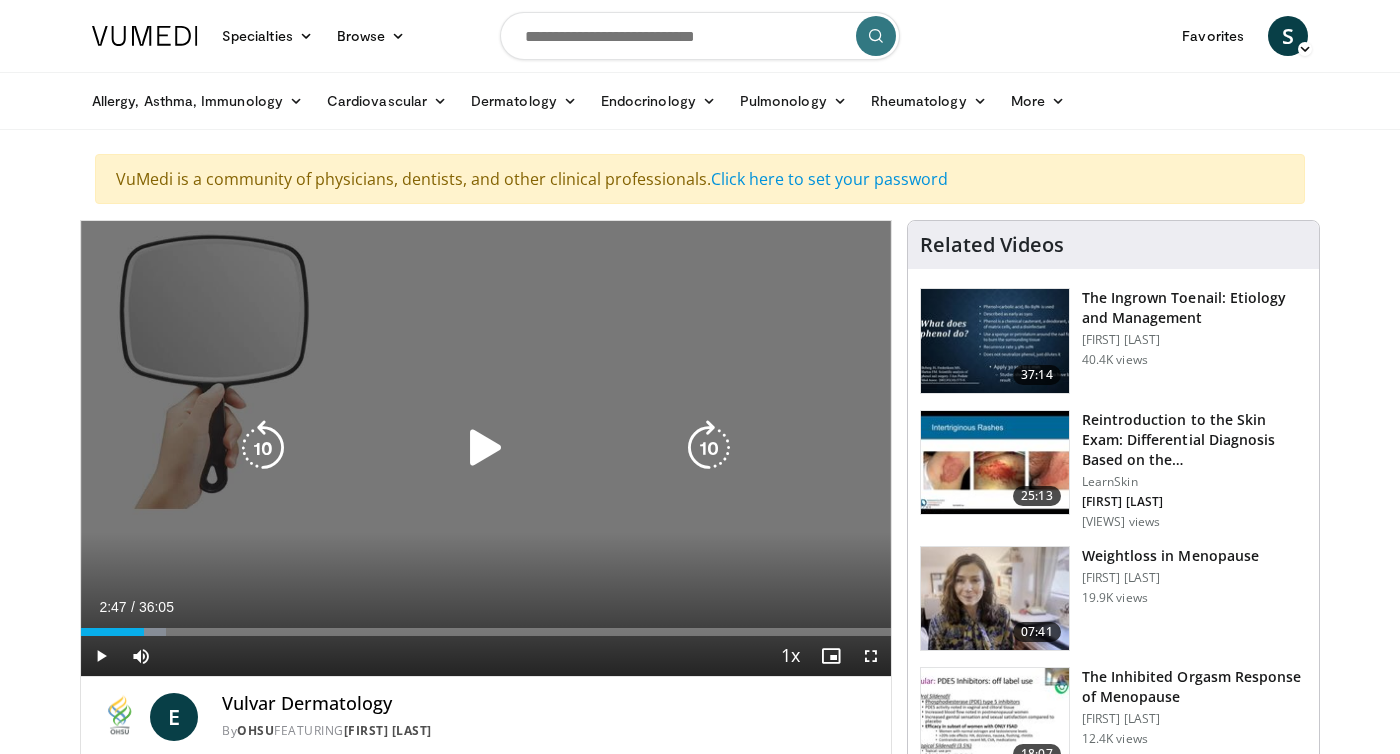 click at bounding box center [486, 448] 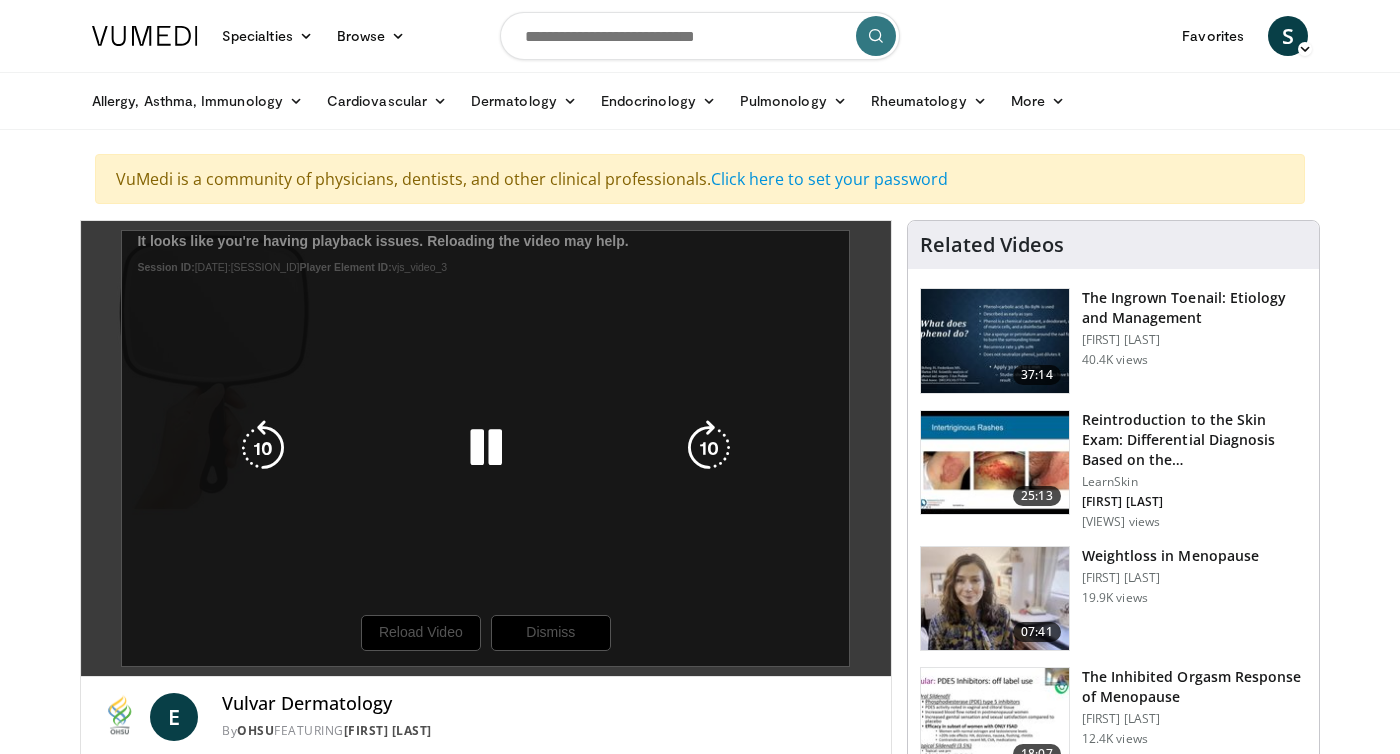 click on "10 seconds
Tap to unmute" at bounding box center [486, 448] 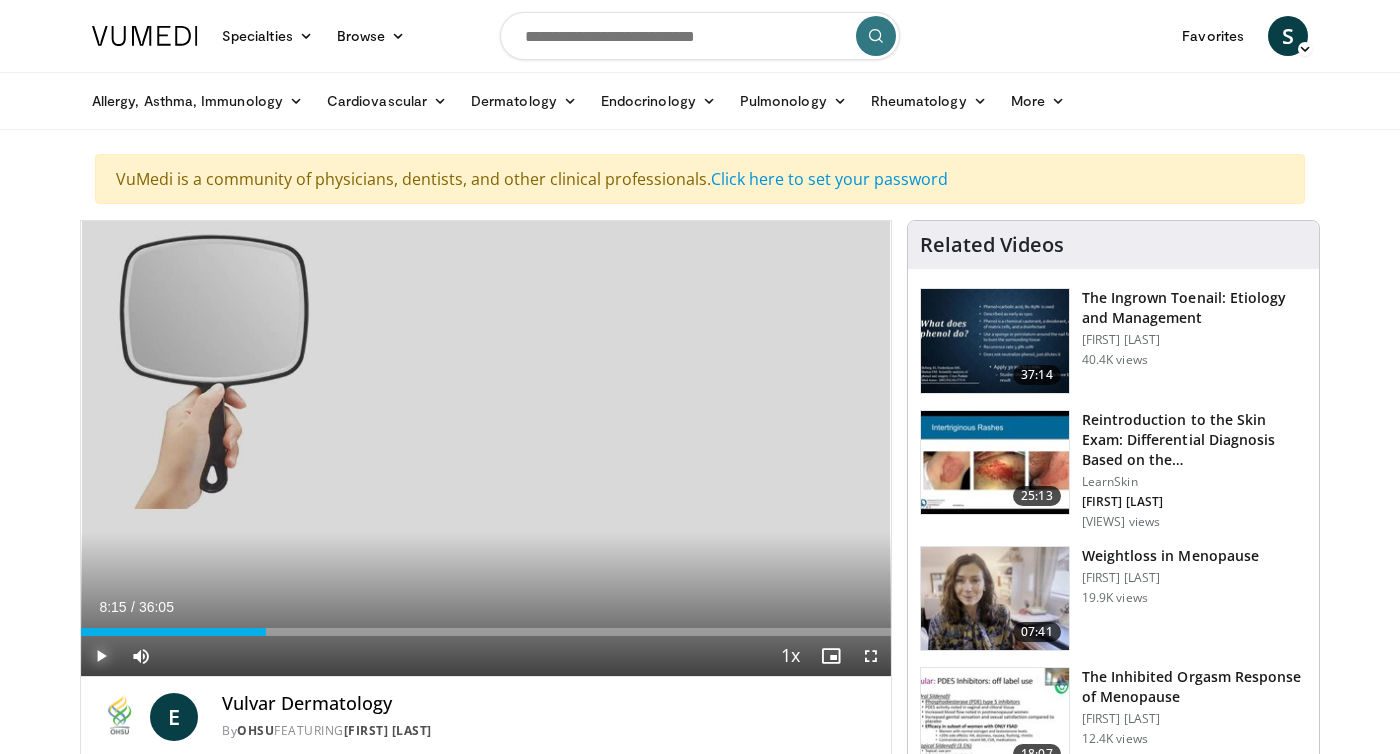 click at bounding box center (101, 656) 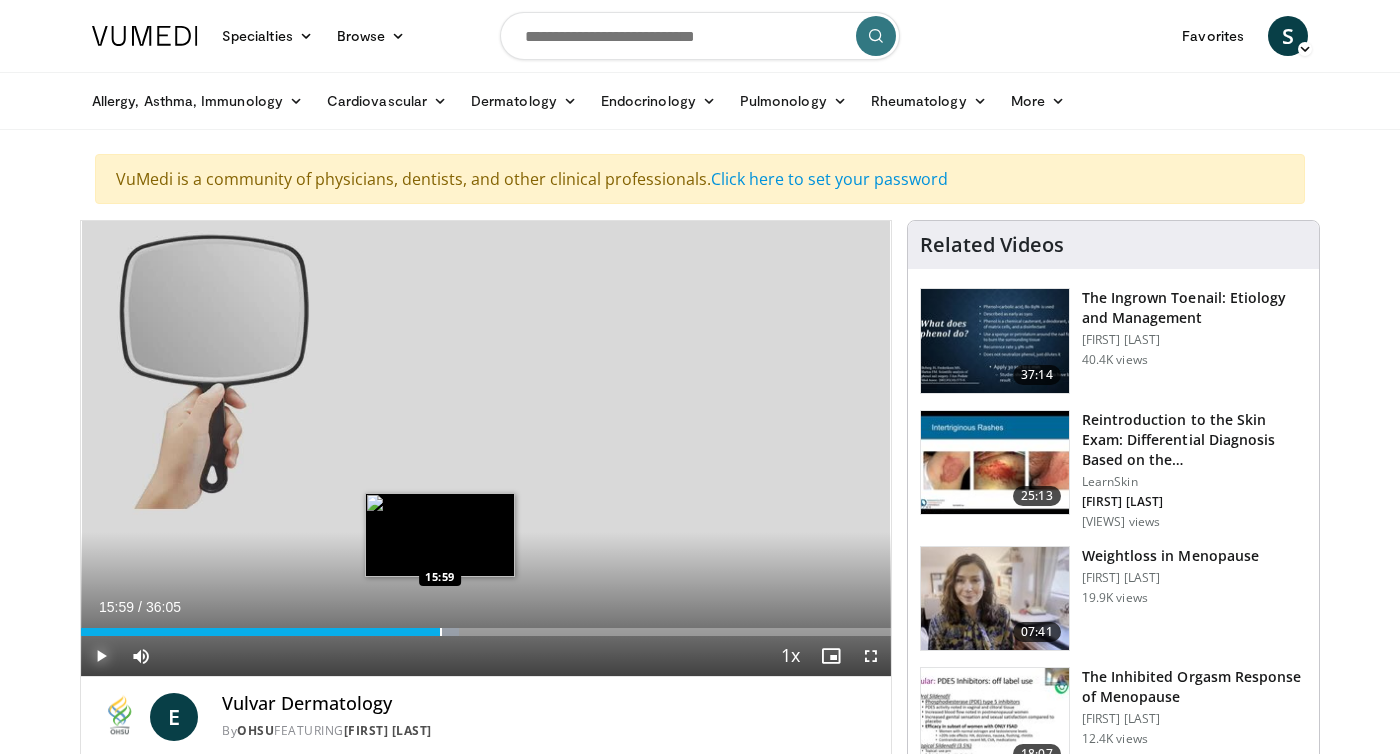 drag, startPoint x: 425, startPoint y: 633, endPoint x: 440, endPoint y: 632, distance: 15.033297 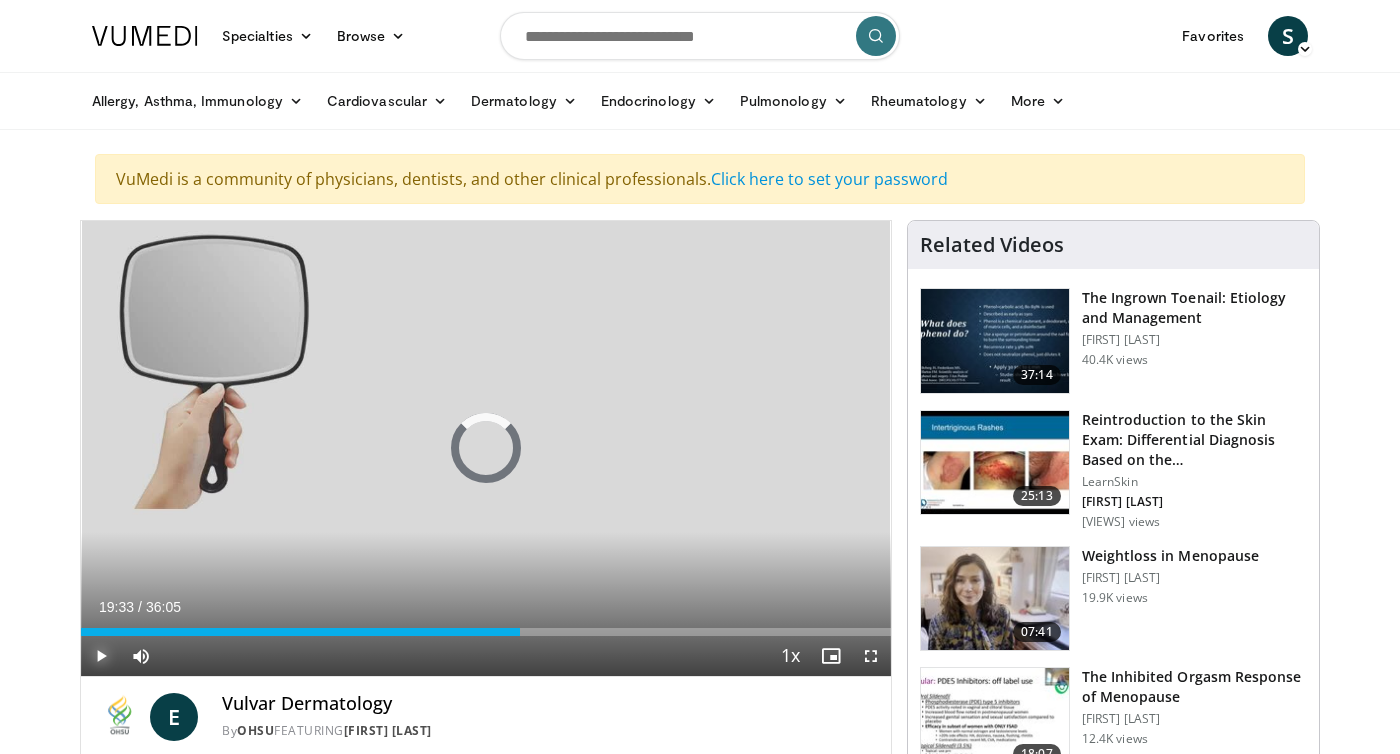 drag, startPoint x: 440, startPoint y: 632, endPoint x: 556, endPoint y: 639, distance: 116.21101 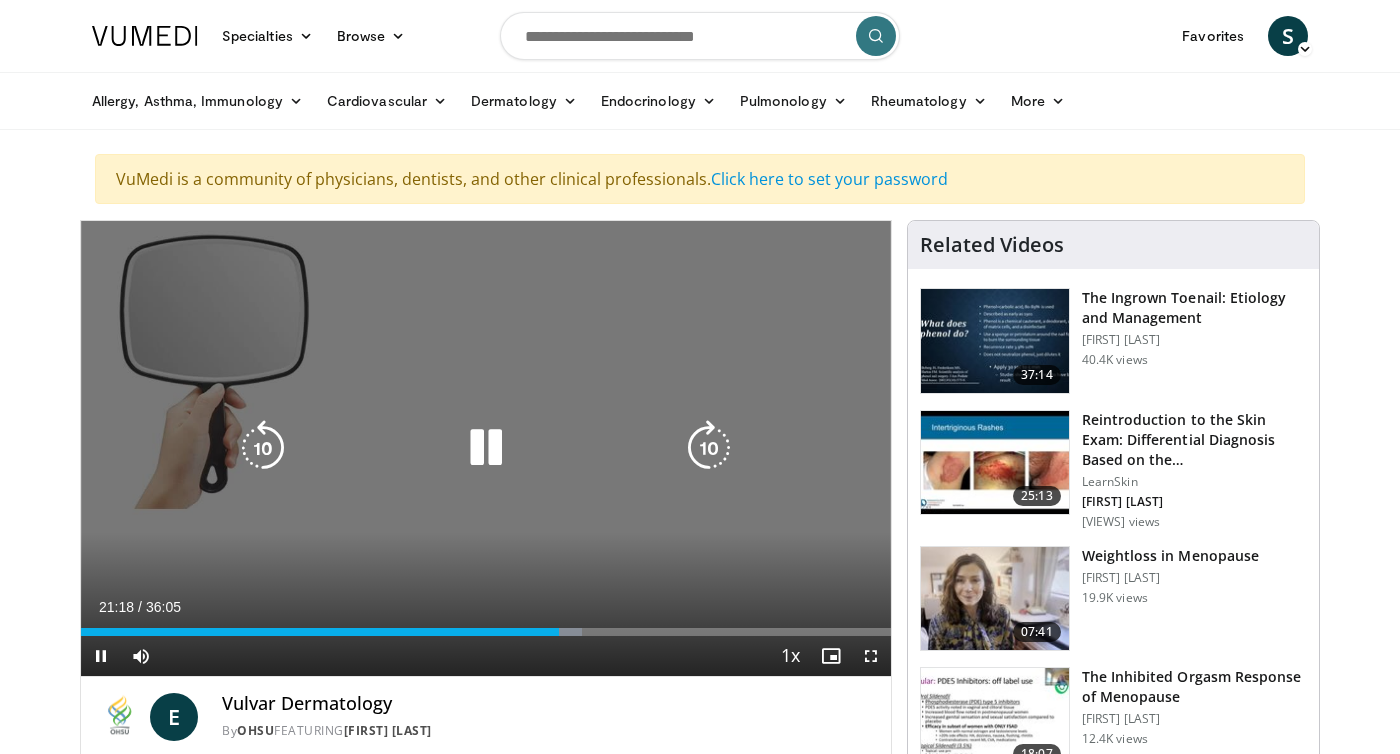 drag, startPoint x: 553, startPoint y: 638, endPoint x: 518, endPoint y: 635, distance: 35.128338 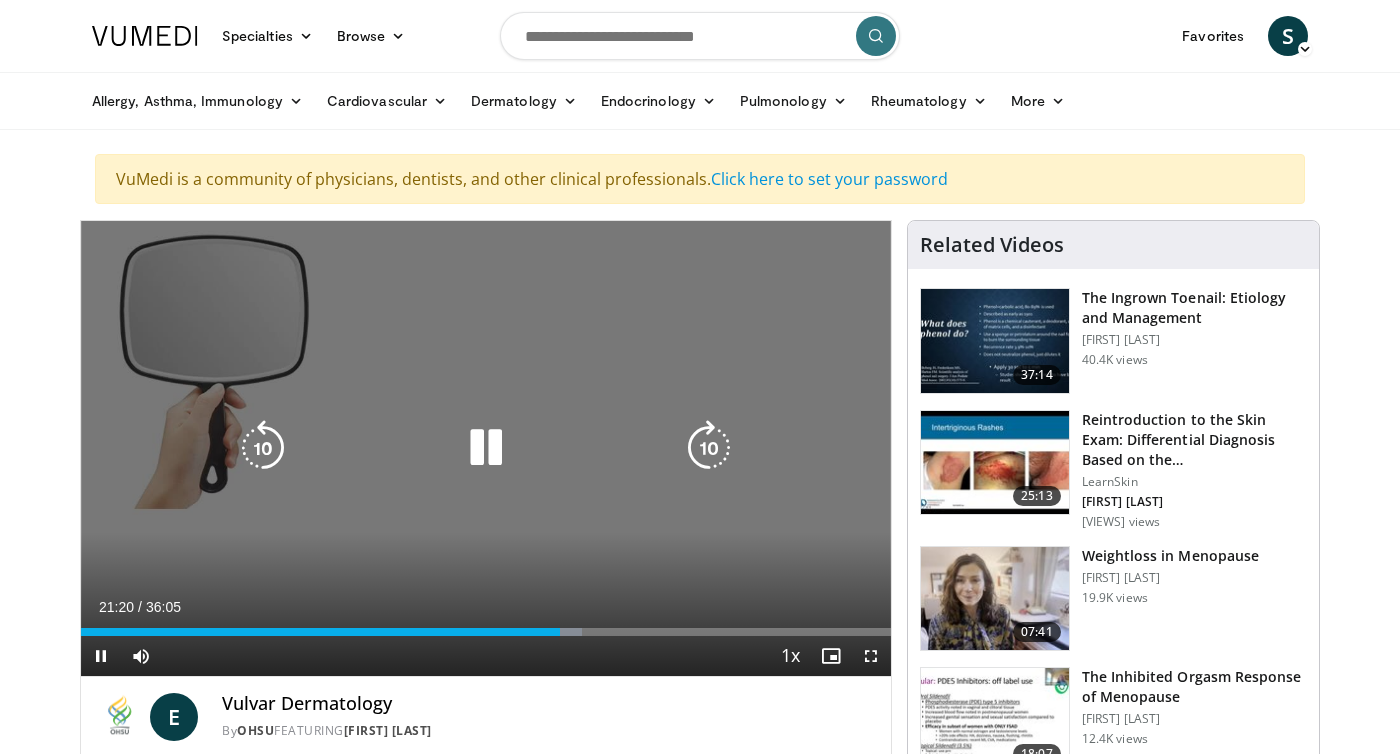 click at bounding box center (0, 0) 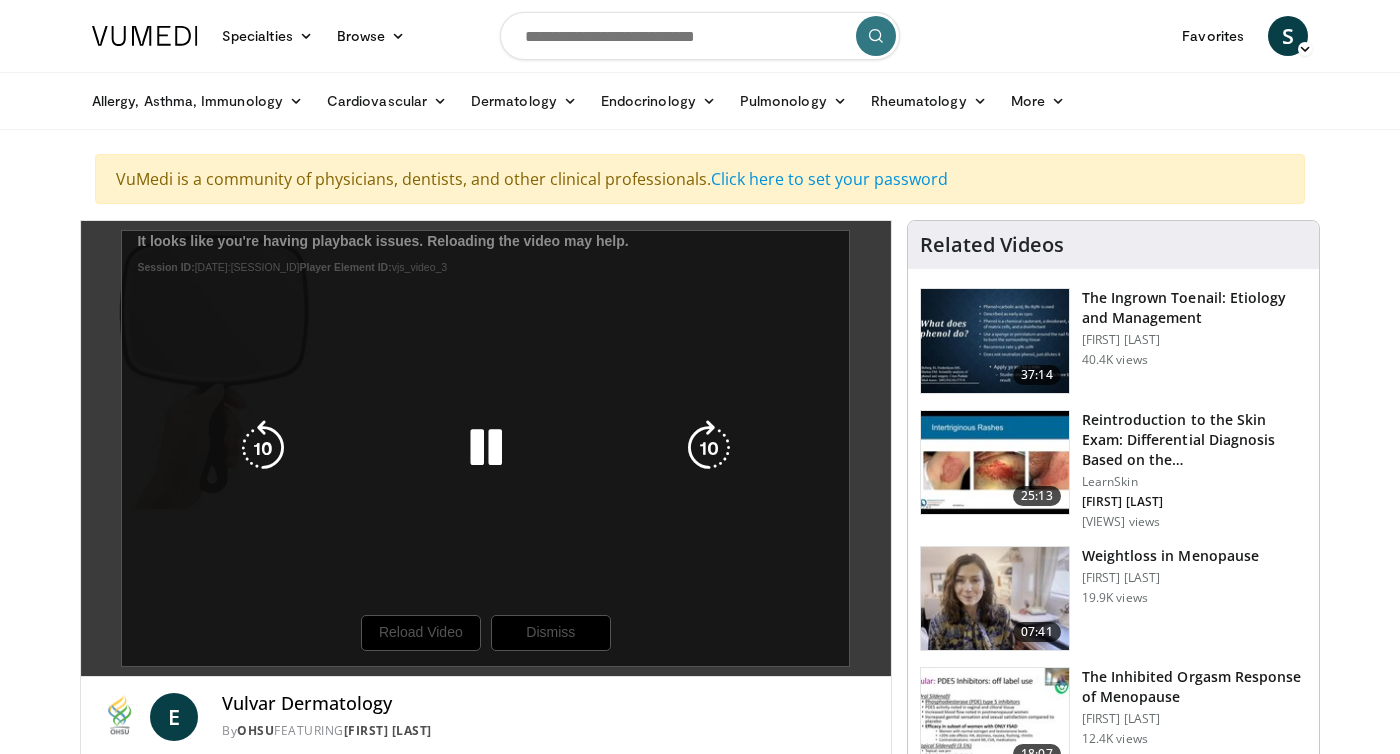 click on "10 seconds
Tap to unmute" at bounding box center (486, 448) 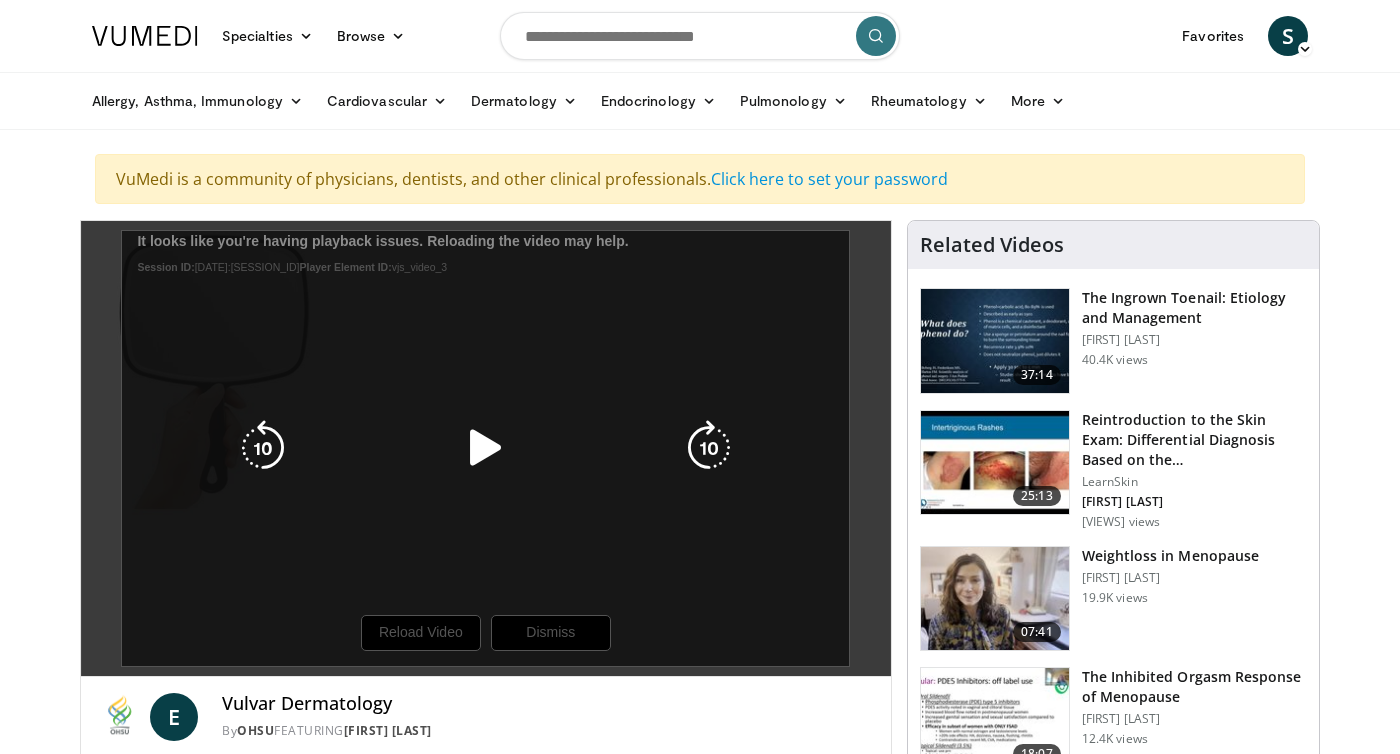 click on "10 seconds
Tap to unmute" at bounding box center (486, 448) 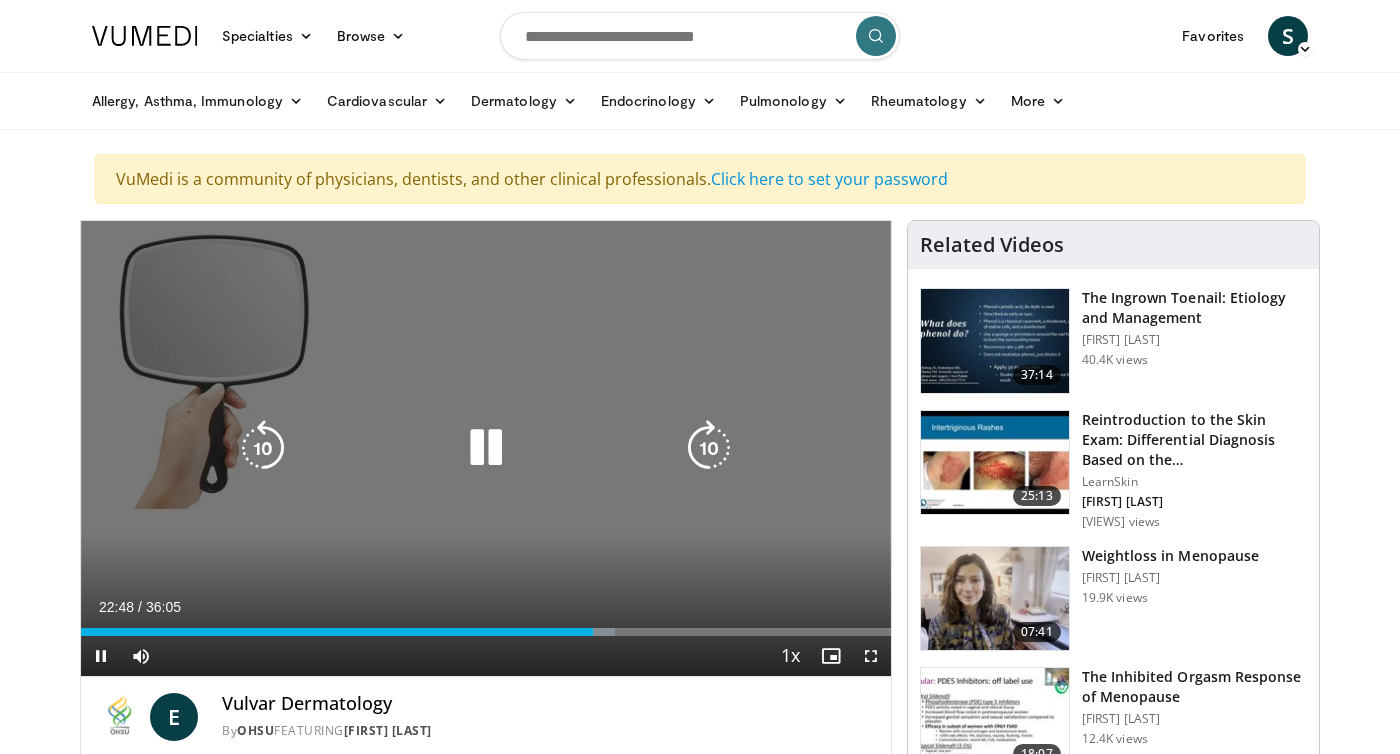 click at bounding box center (486, 448) 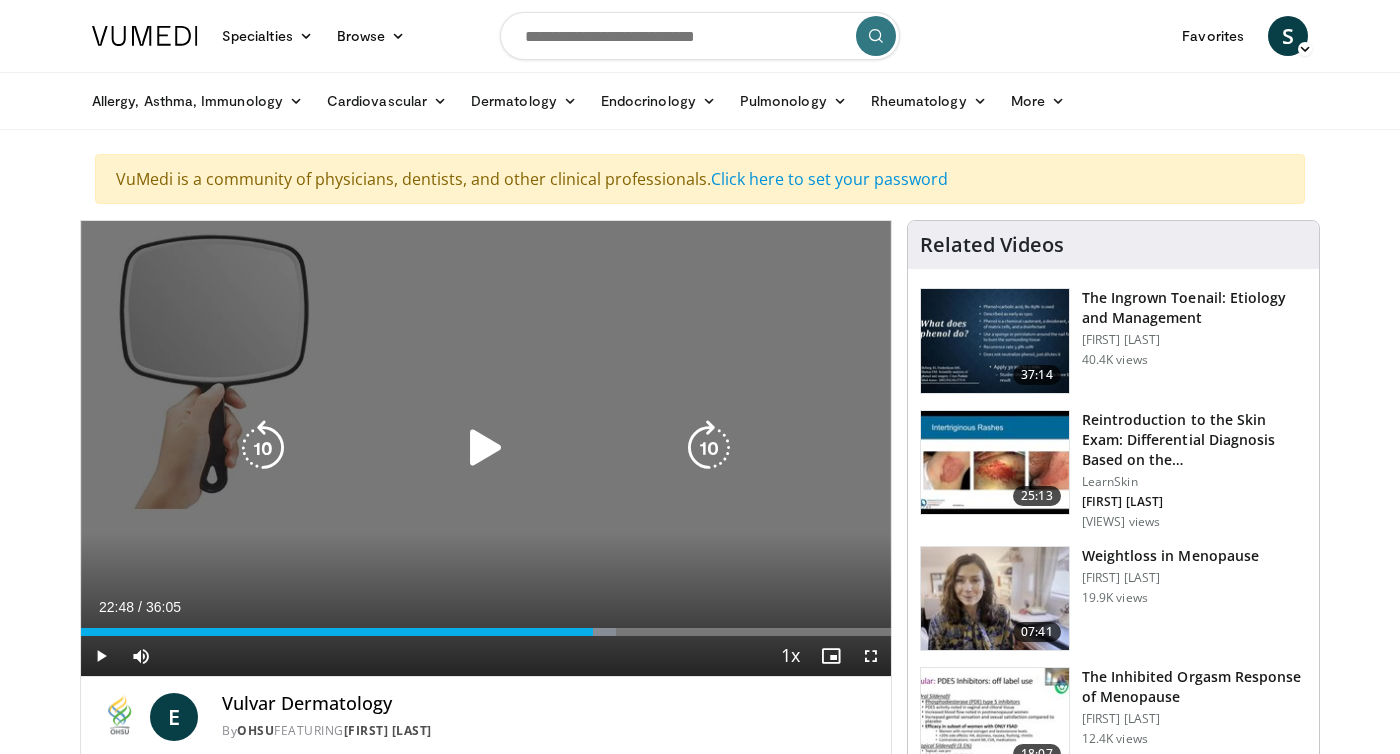 click at bounding box center [486, 448] 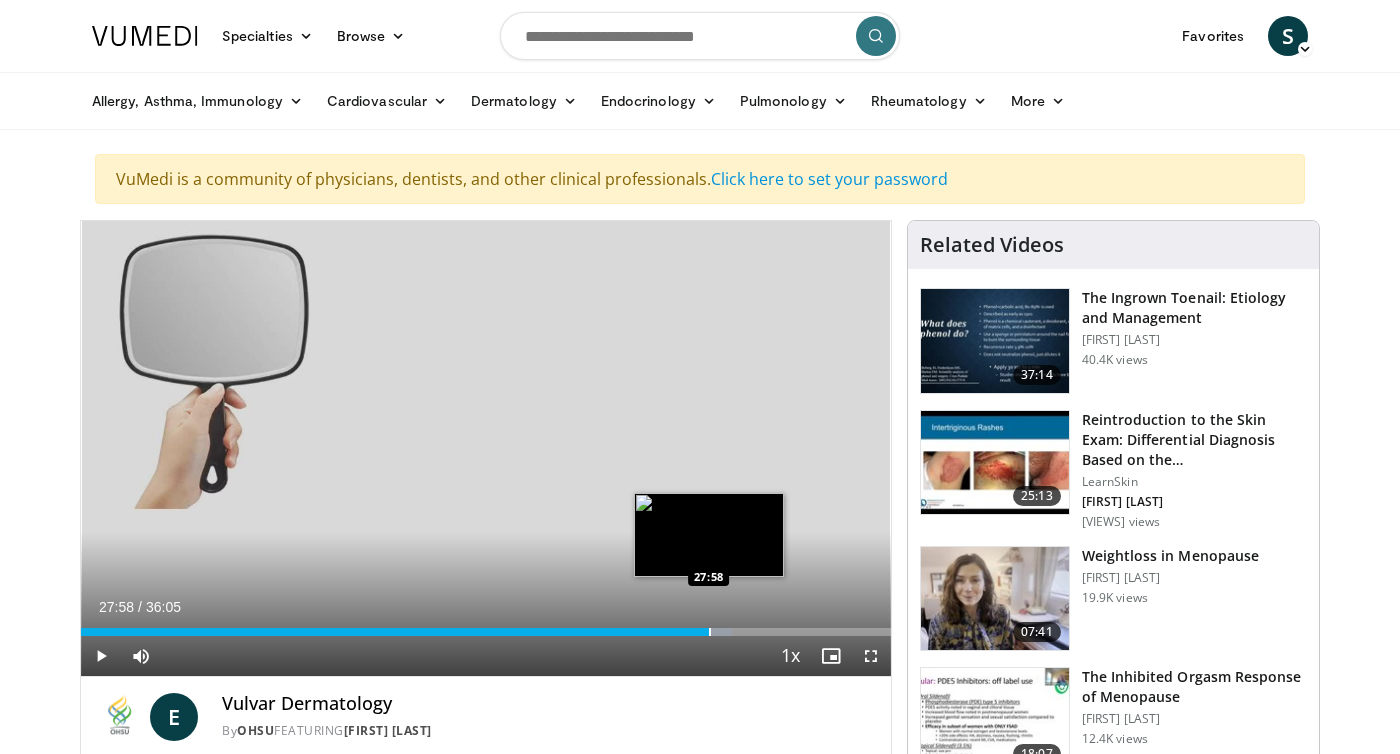 drag, startPoint x: 661, startPoint y: 625, endPoint x: 709, endPoint y: 627, distance: 48.04165 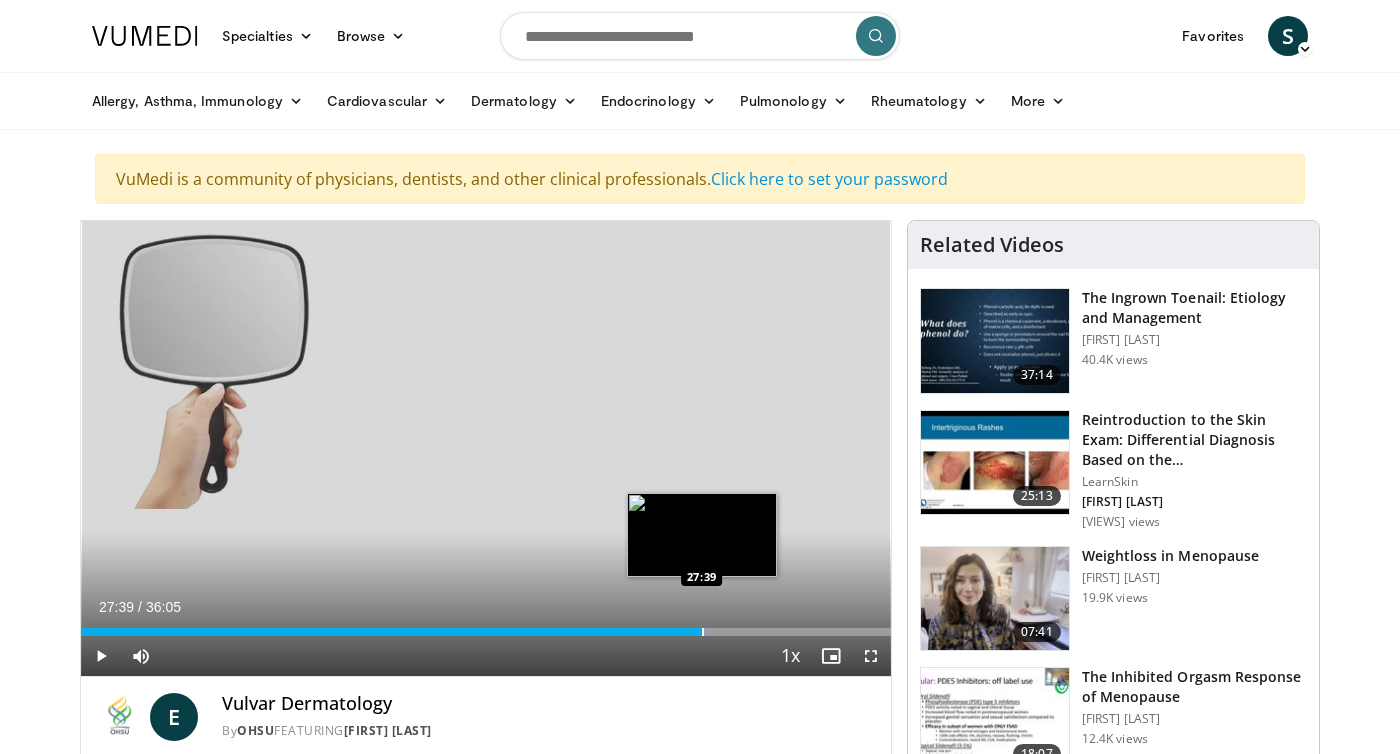 drag, startPoint x: 722, startPoint y: 626, endPoint x: 702, endPoint y: 630, distance: 20.396078 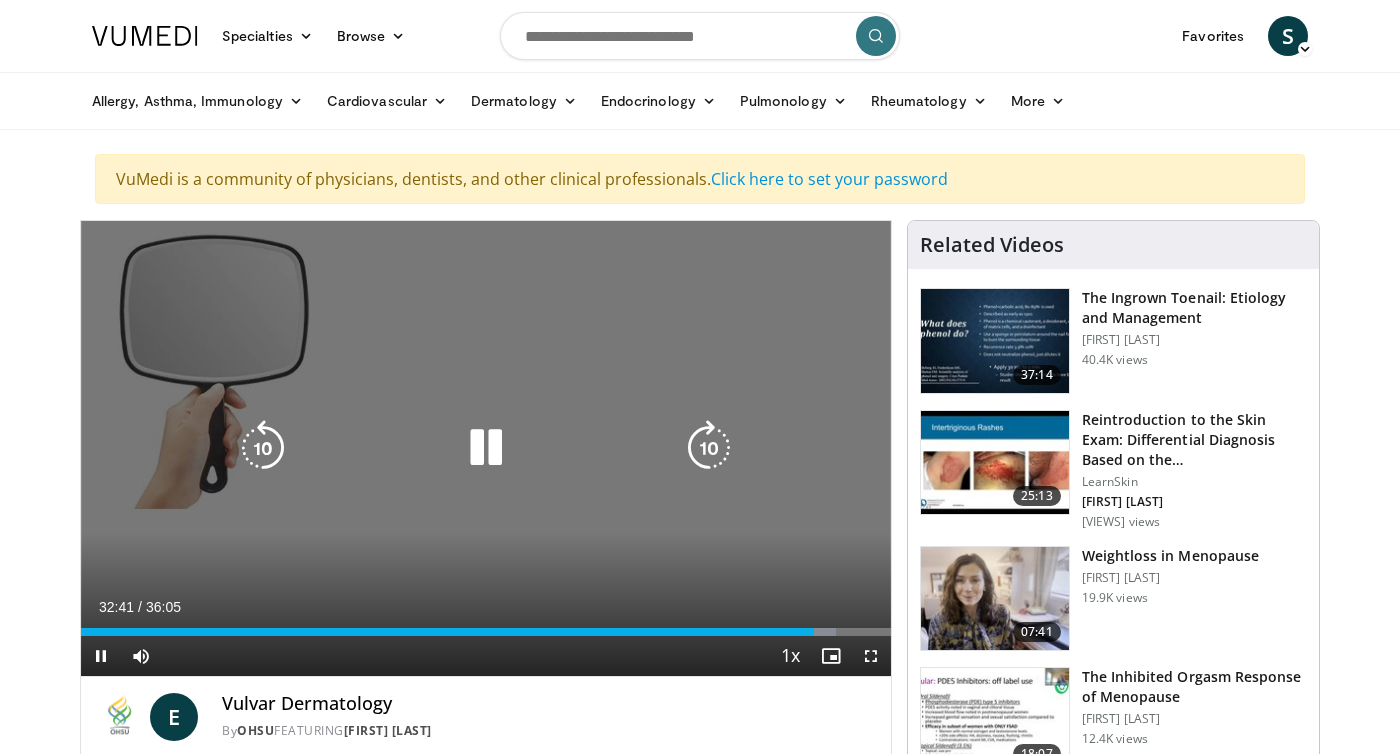 click at bounding box center [486, 448] 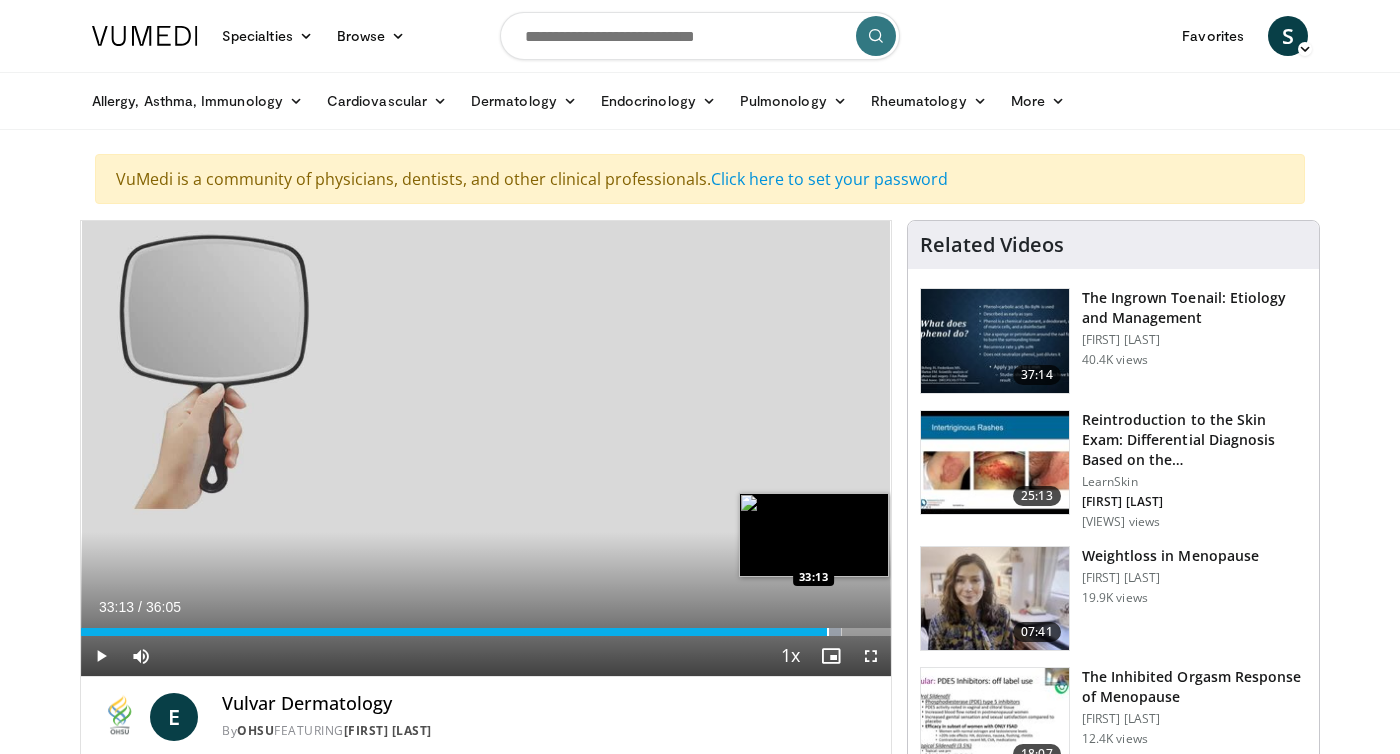 drag, startPoint x: 810, startPoint y: 630, endPoint x: 826, endPoint y: 629, distance: 16.03122 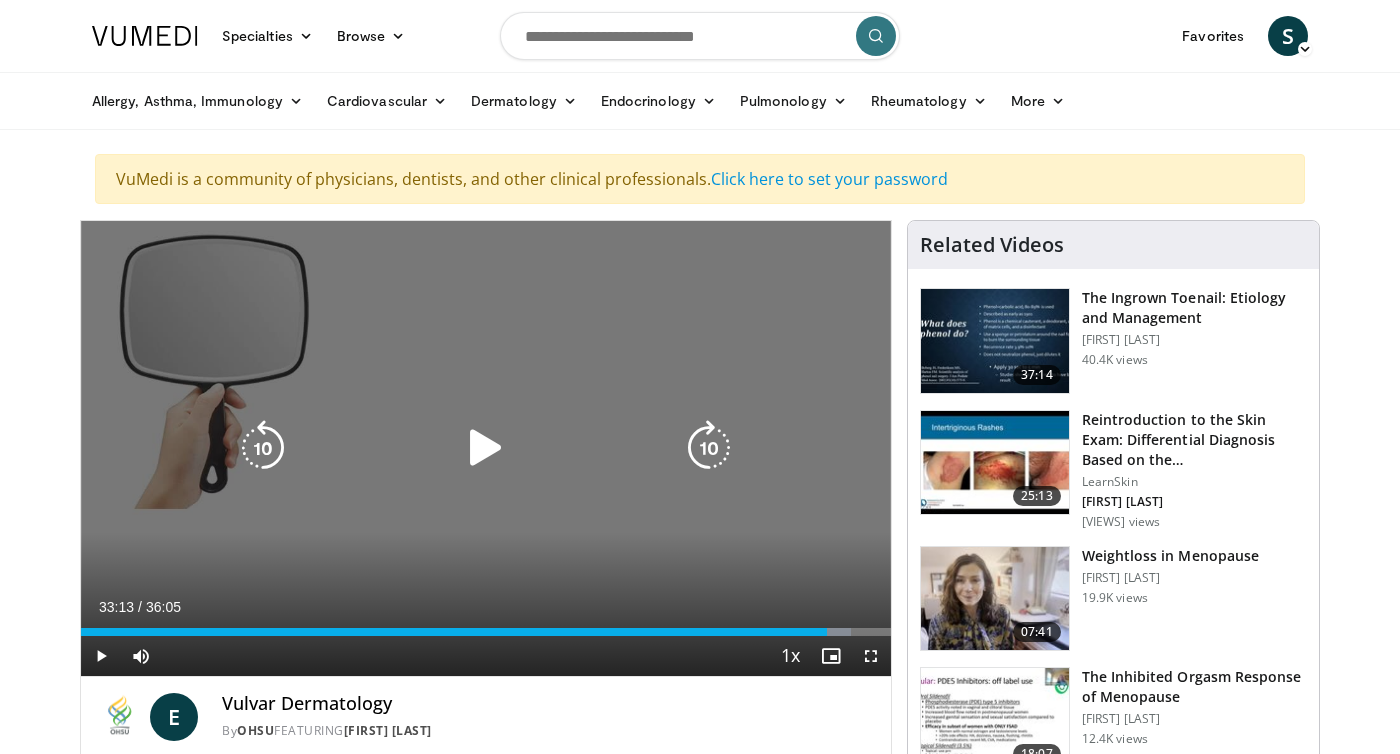 click at bounding box center [486, 448] 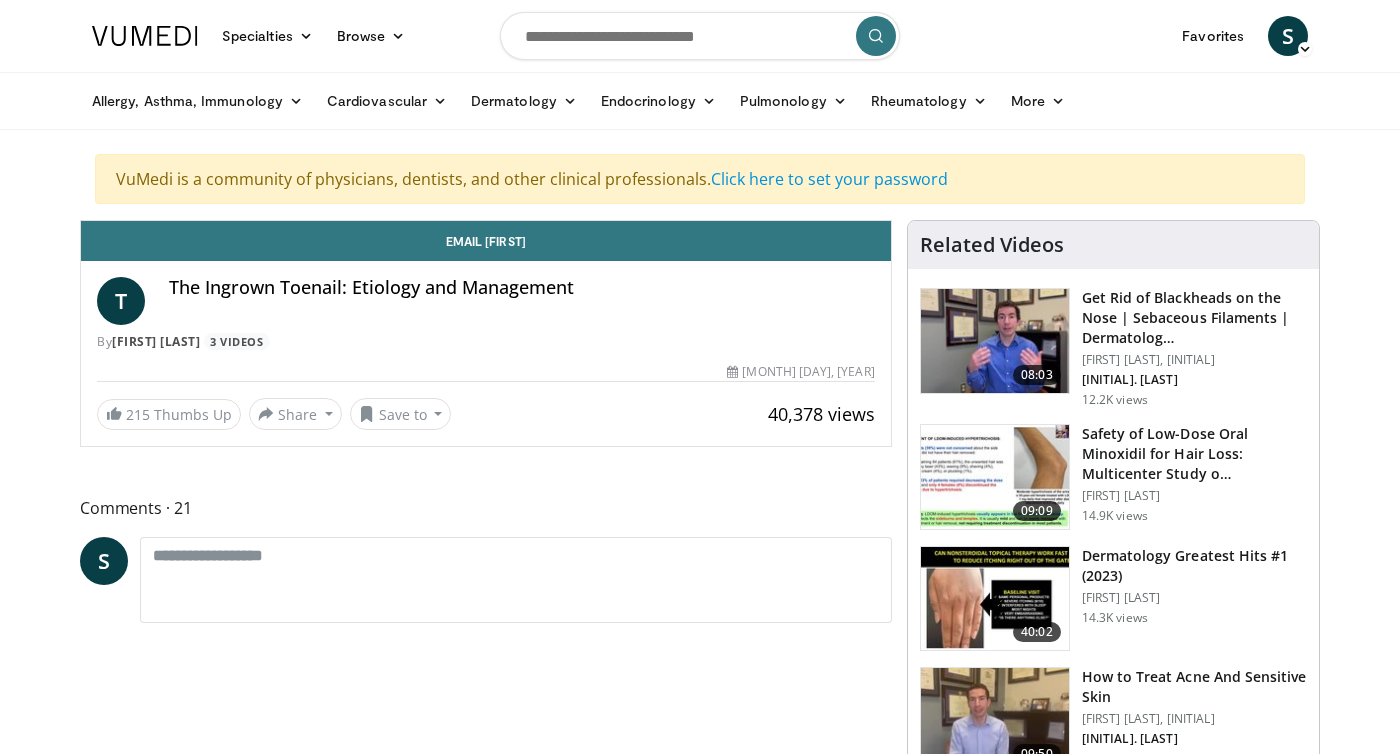 scroll, scrollTop: 0, scrollLeft: 0, axis: both 